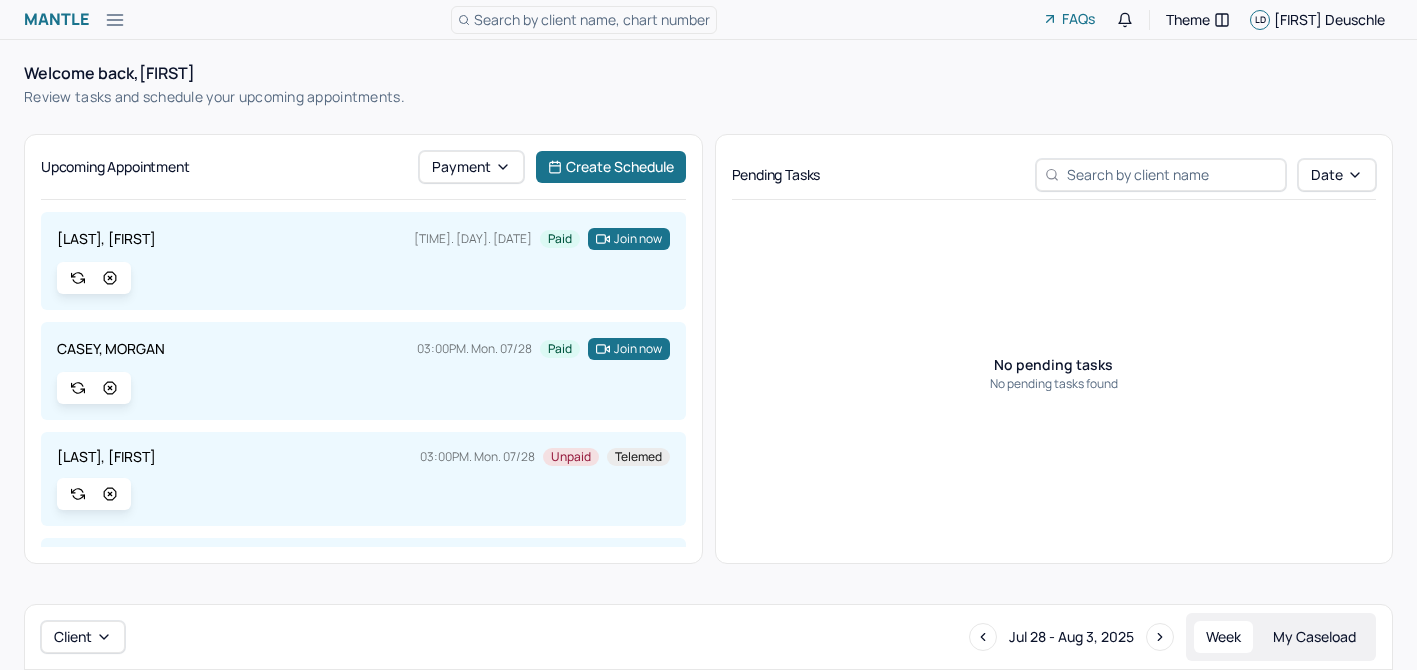 scroll, scrollTop: 0, scrollLeft: 0, axis: both 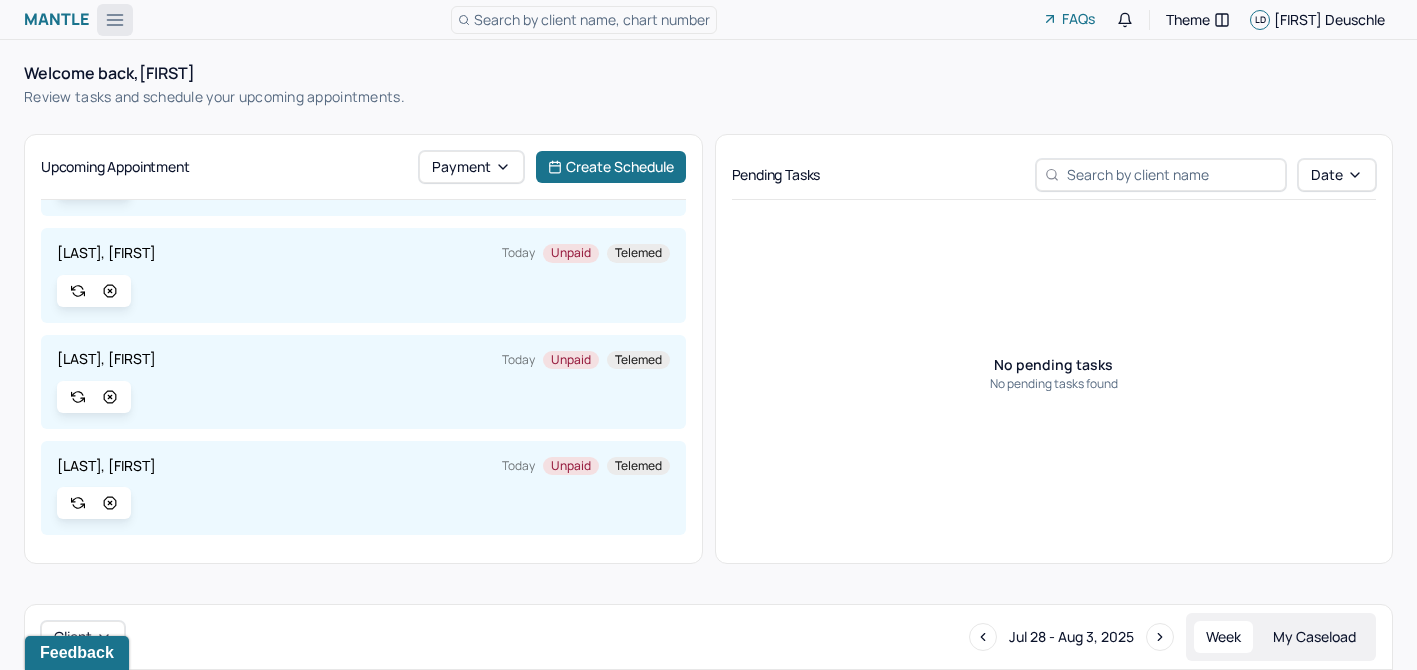 click 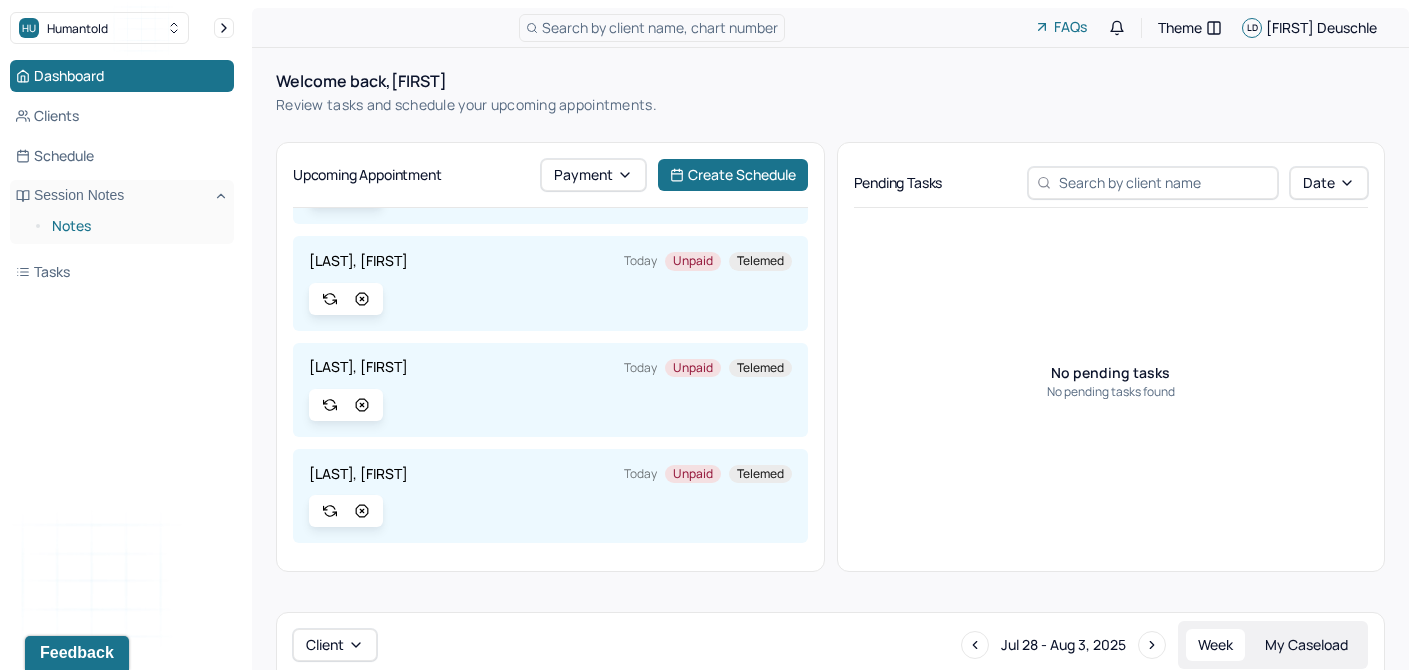 click on "Notes" at bounding box center [135, 226] 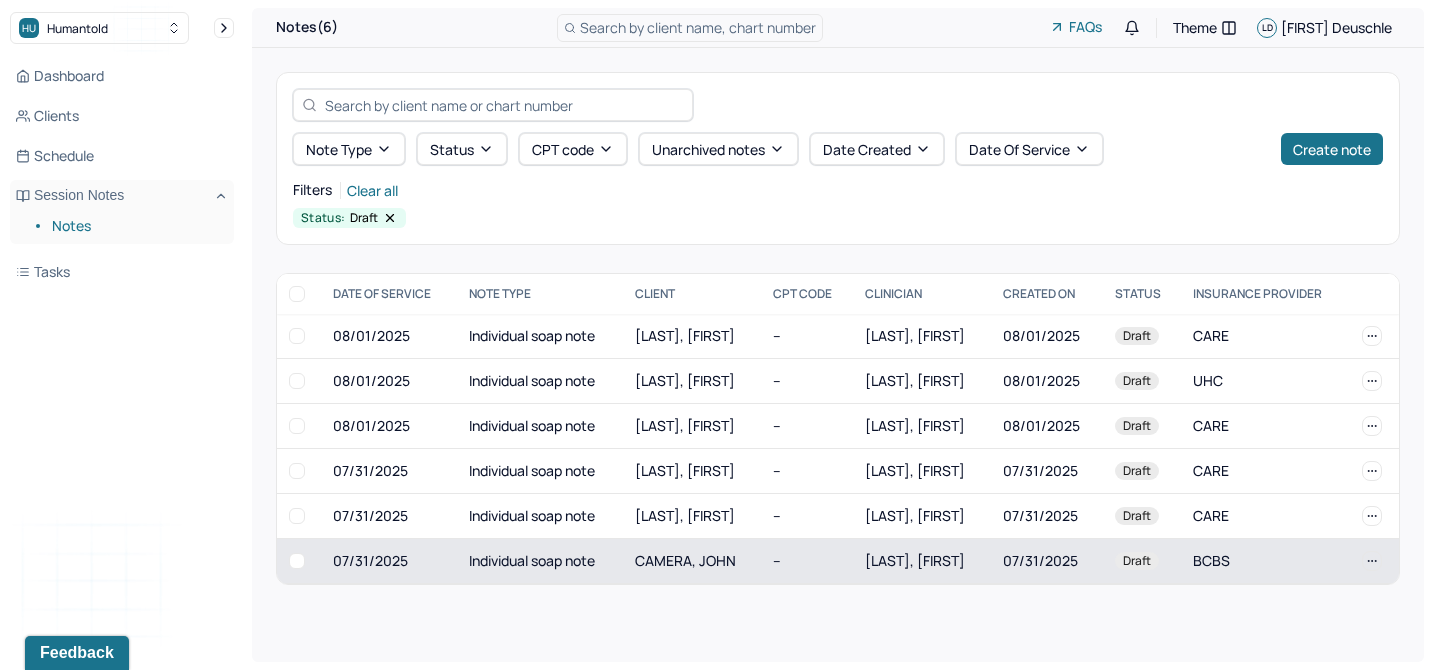 click on "Individual soap note" at bounding box center [540, 561] 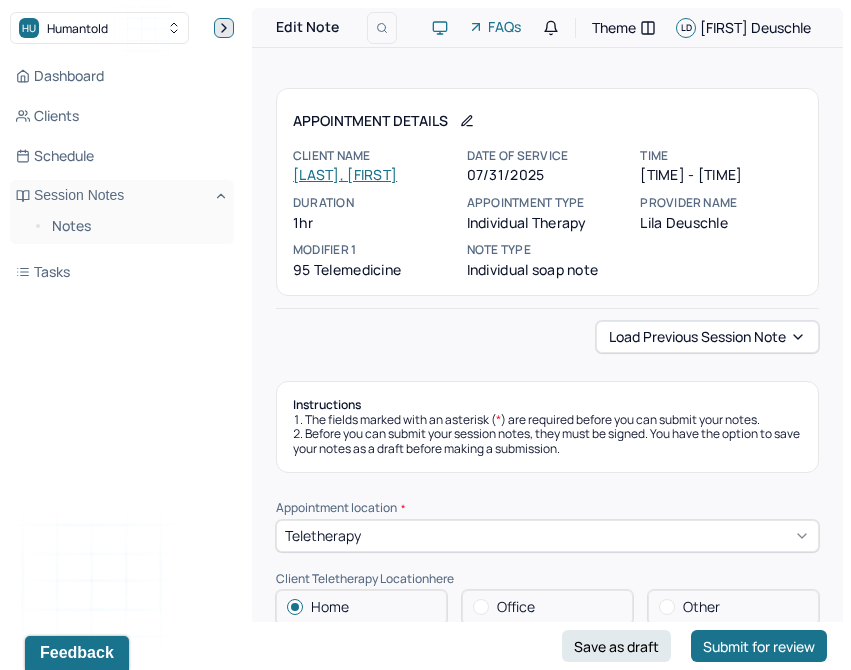 click 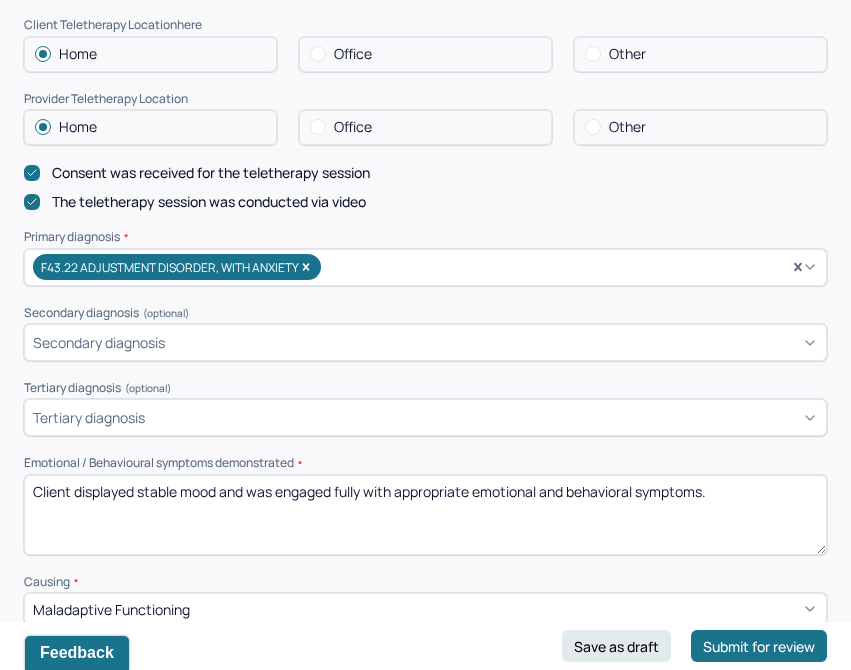 scroll, scrollTop: 500, scrollLeft: 0, axis: vertical 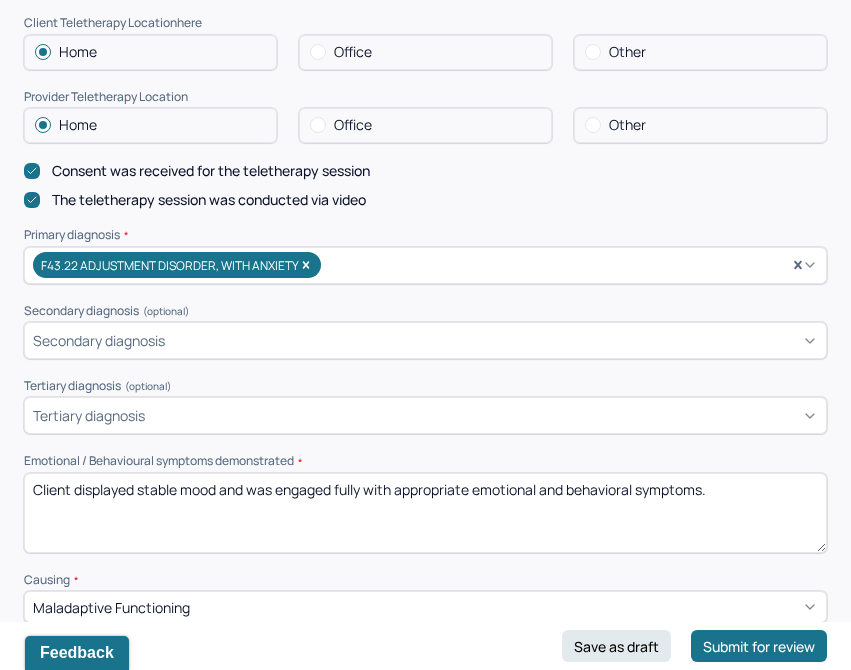 click on "Client displayed stable mood and was engaged fully with appropriate emotional and behavioral symptoms." at bounding box center (425, 513) 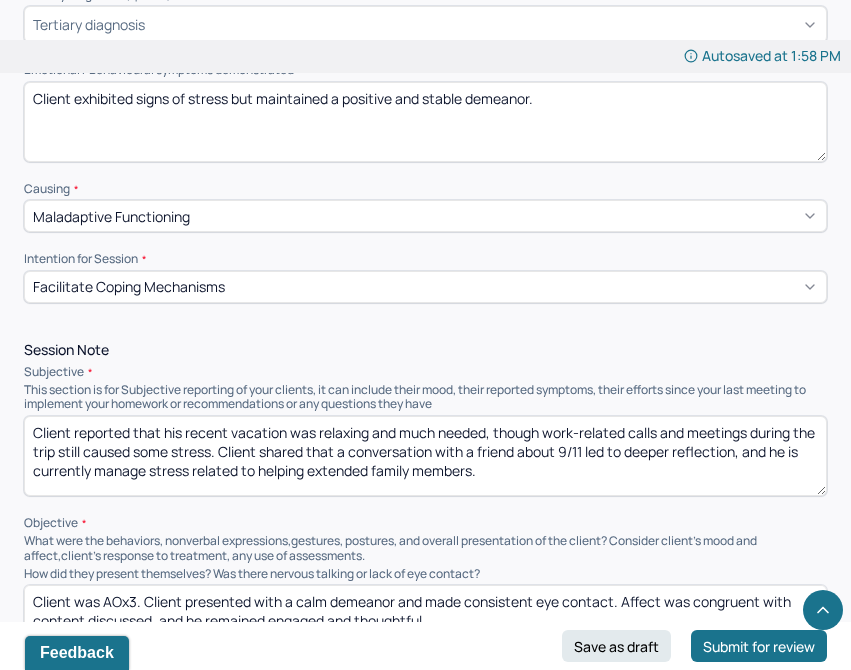 scroll, scrollTop: 899, scrollLeft: 0, axis: vertical 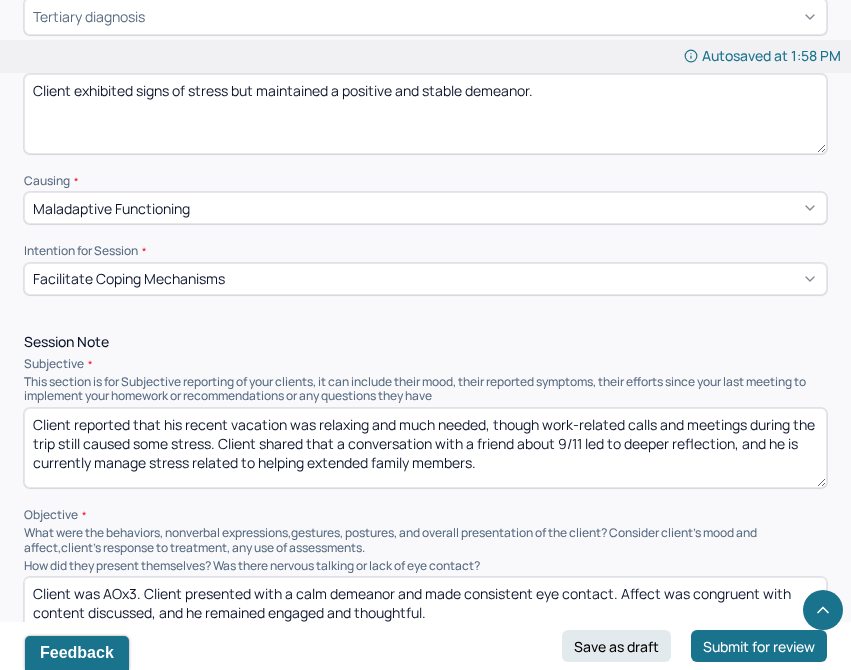 type on "Client exhibited signs of stress but maintained a positive and stable demeanor." 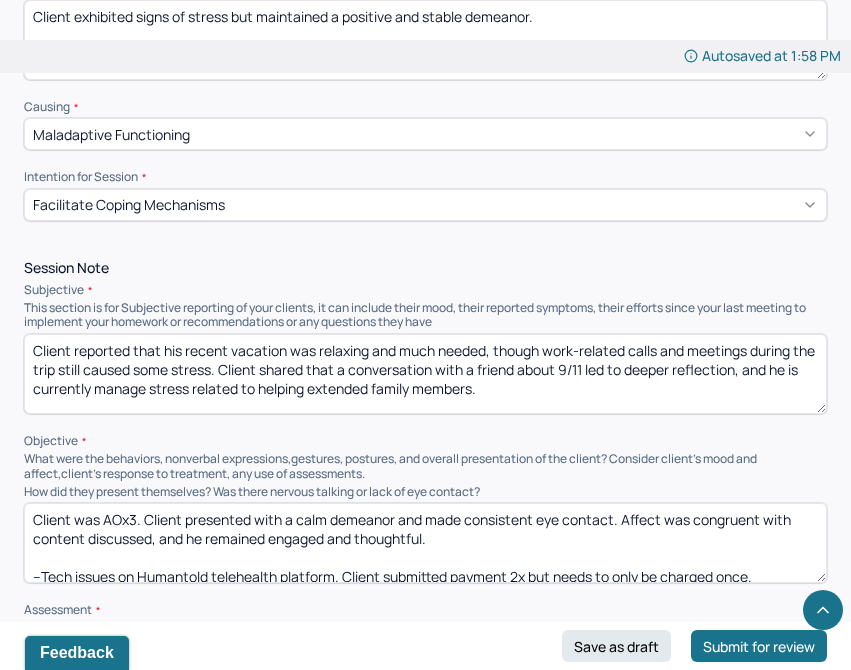 scroll, scrollTop: 975, scrollLeft: 0, axis: vertical 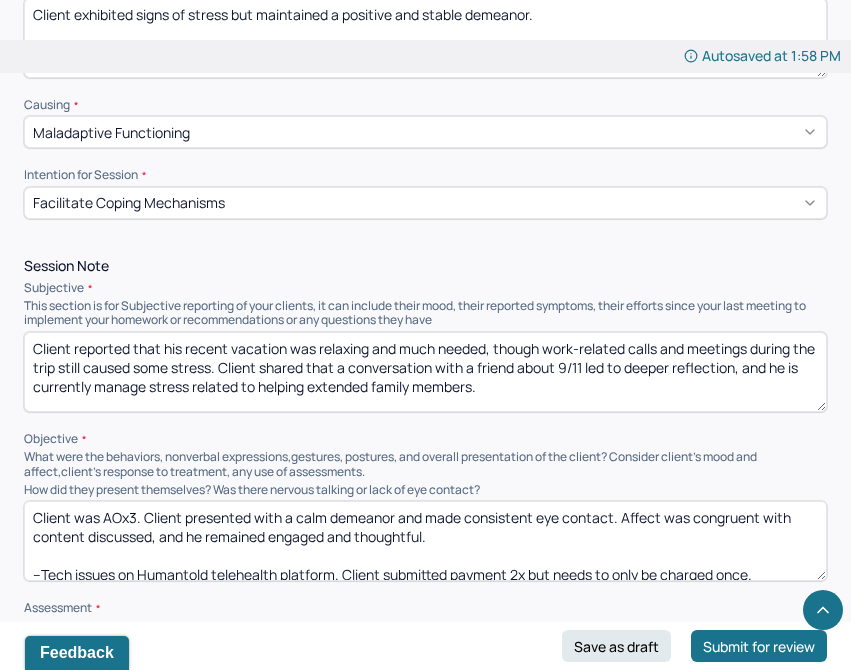 drag, startPoint x: 497, startPoint y: 388, endPoint x: 135, endPoint y: 357, distance: 363.32492 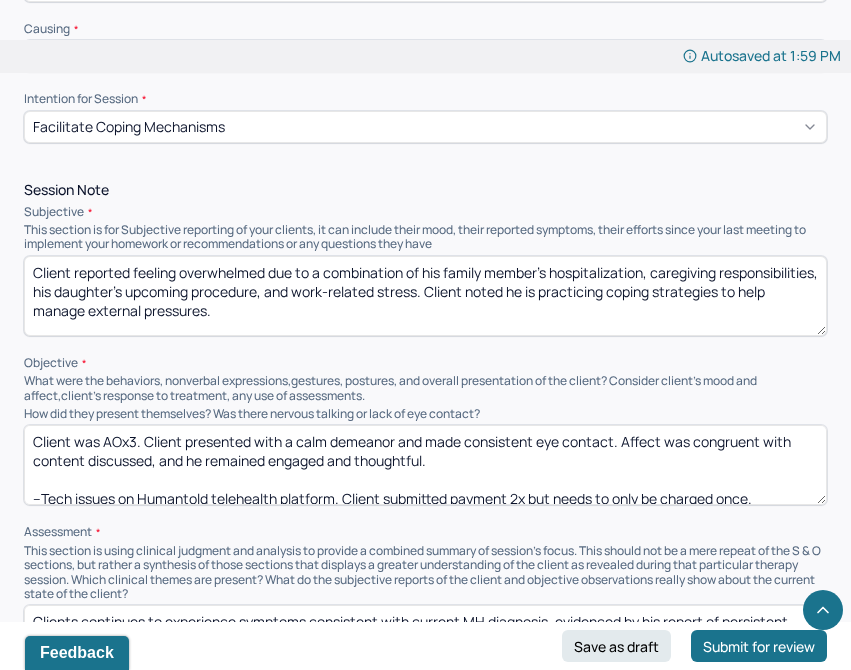 scroll, scrollTop: 1055, scrollLeft: 0, axis: vertical 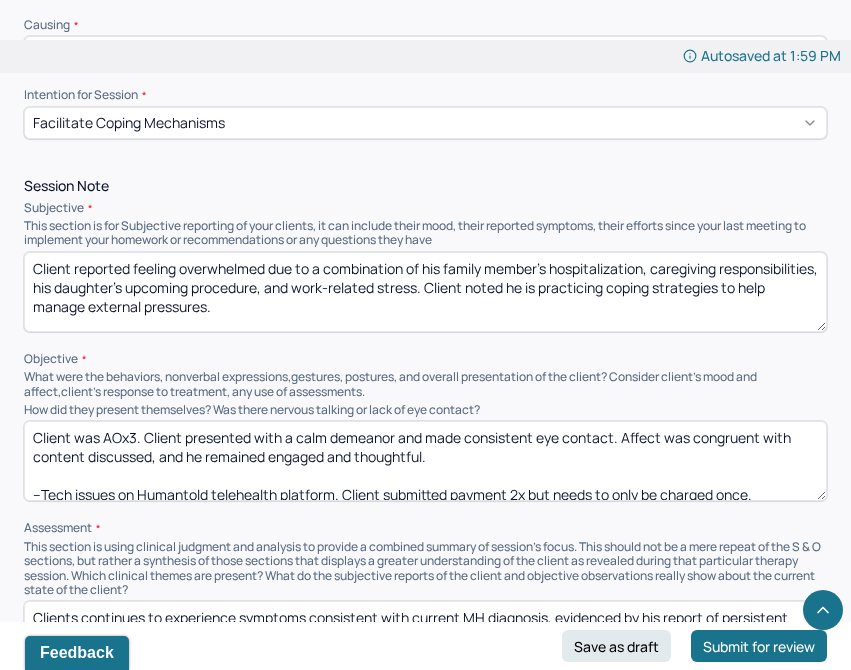 type on "Client reported feeling overwhelmed due to a combination of his family member's hospitalization, caregiving responsibilities, his daughter's upcoming procedure, and work-related stress. Client noted he is practicing coping strategies to help manage external pressures." 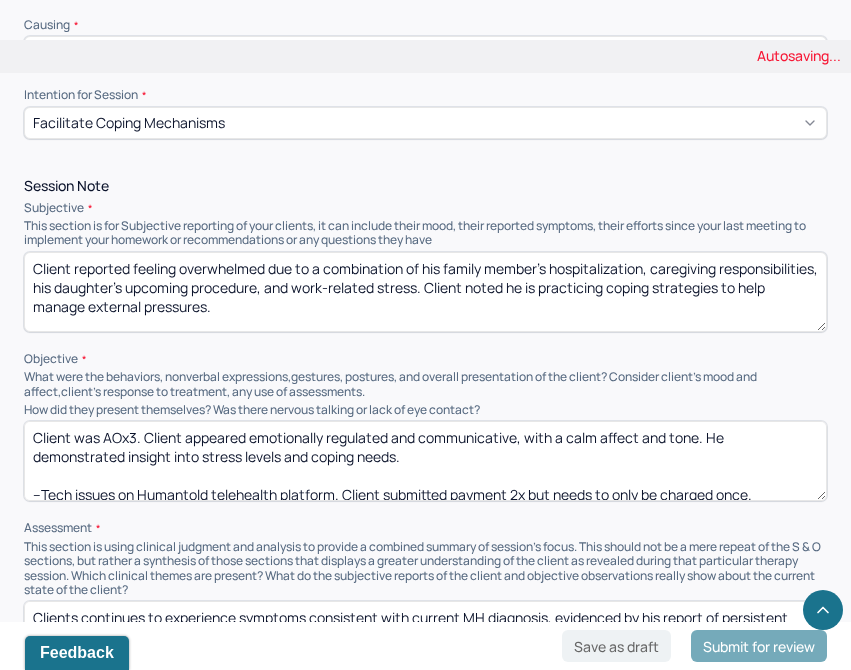 scroll, scrollTop: 10, scrollLeft: 0, axis: vertical 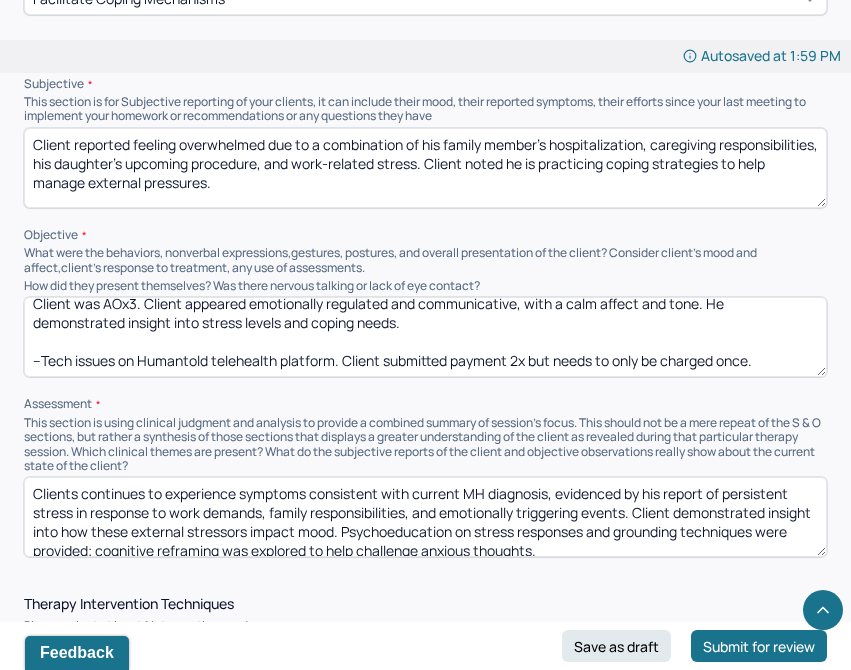 type on "Client was AOx3. Client appeared emotionally regulated and communicative, with a calm affect and tone. He demonstrated insight into stress levels and coping needs.
--Tech issues on Humantold telehealth platform. Client submitted payment 2x but needs to only be charged once." 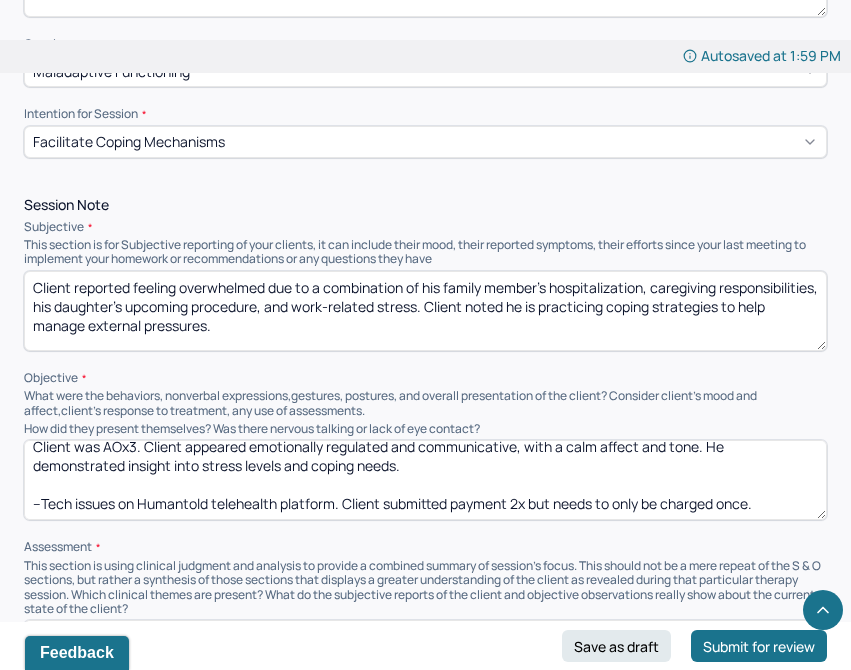 scroll, scrollTop: 1000, scrollLeft: 0, axis: vertical 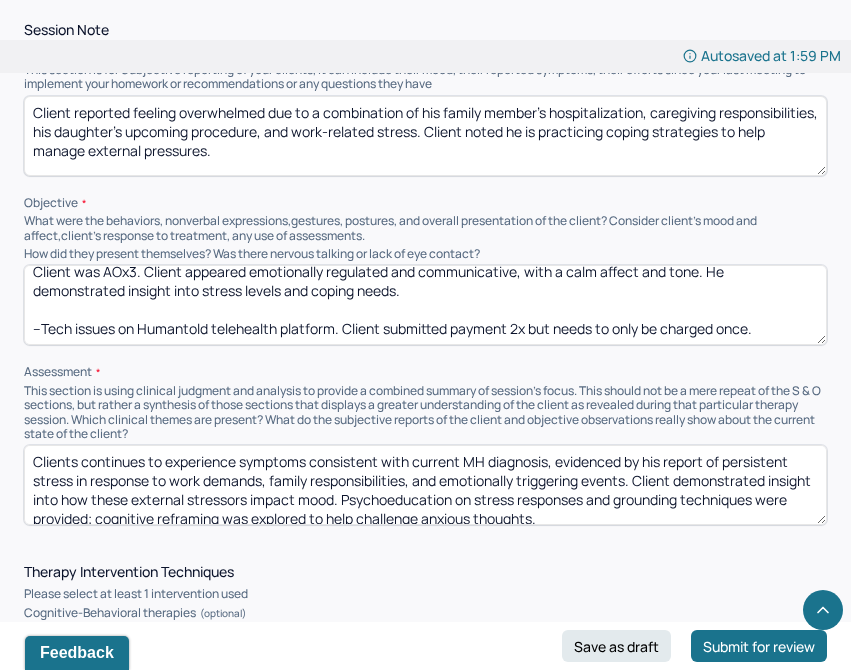 drag, startPoint x: 696, startPoint y: 518, endPoint x: 105, endPoint y: 458, distance: 594.0379 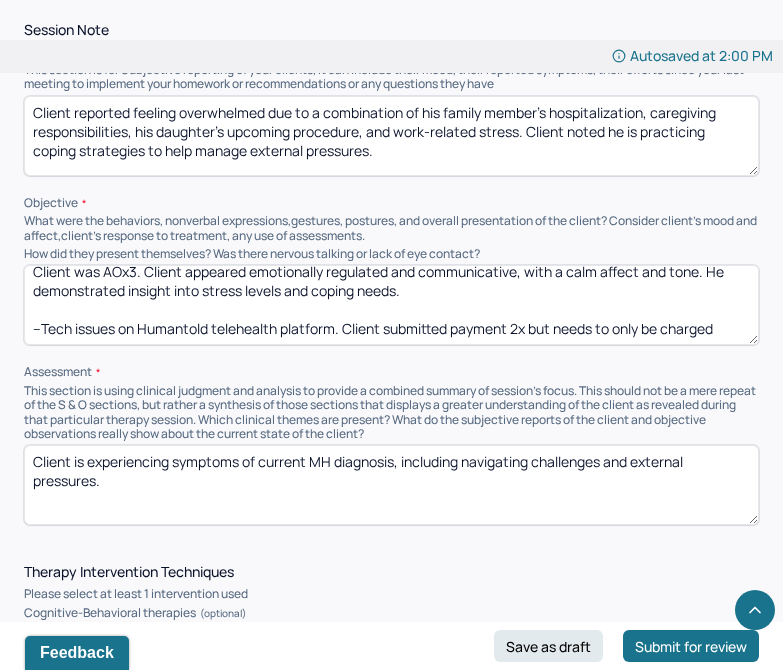 drag, startPoint x: 466, startPoint y: 463, endPoint x: 405, endPoint y: 461, distance: 61.03278 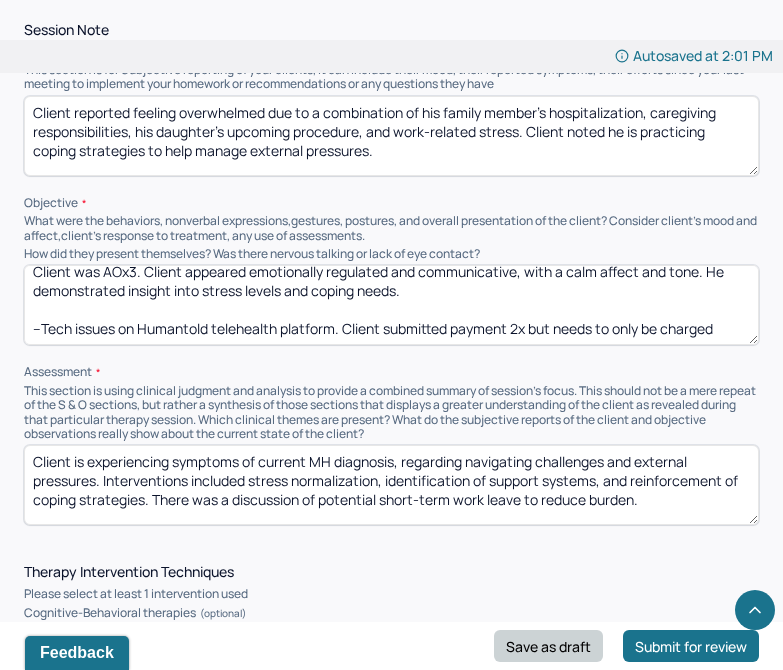 type on "Client is experiencing symptoms of current MH diagnosis, regarding navigating challenges and external pressures. Interventions included stress normalization, identification of support systems, and reinforcement of coping strategies. There was a discussion of potential short-term work leave to reduce burden." 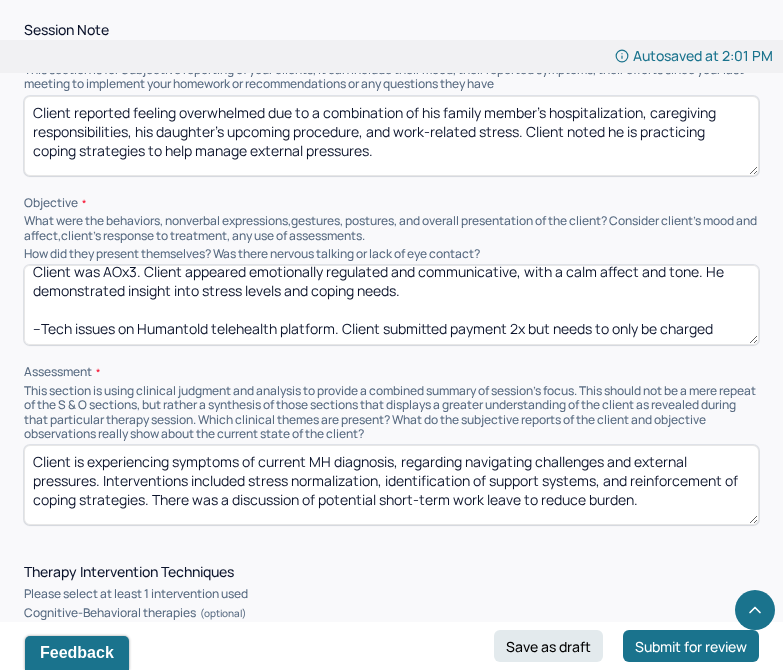 scroll, scrollTop: 29, scrollLeft: 0, axis: vertical 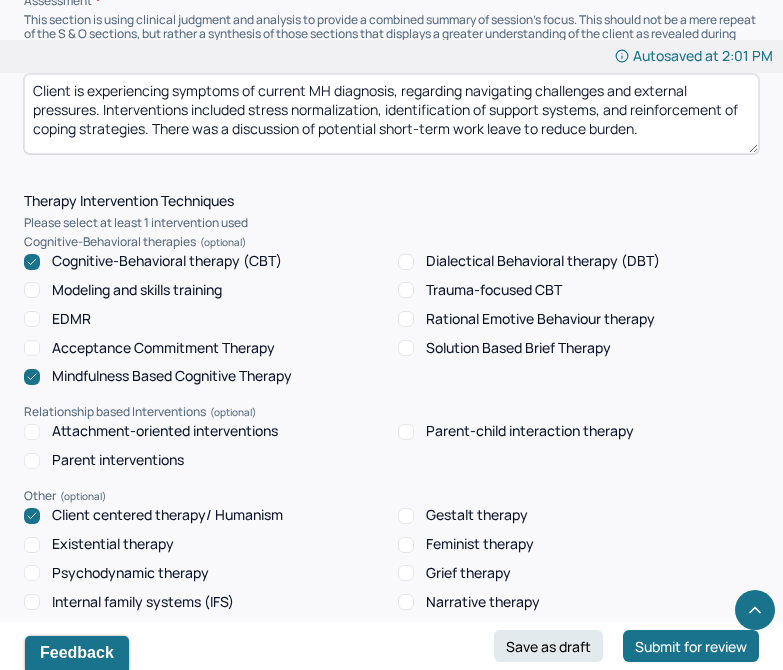 click on "Mindfulness Based Cognitive Therapy" at bounding box center (172, 376) 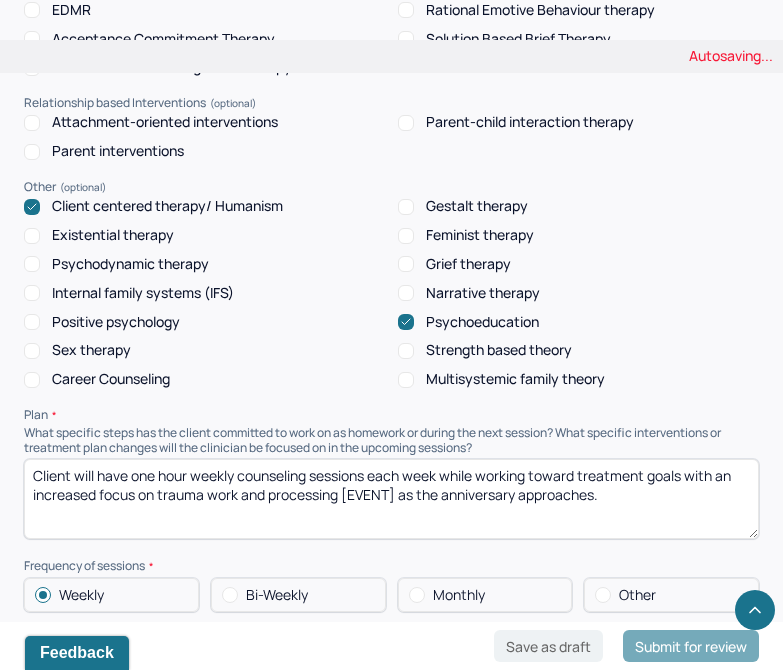 scroll, scrollTop: 1899, scrollLeft: 0, axis: vertical 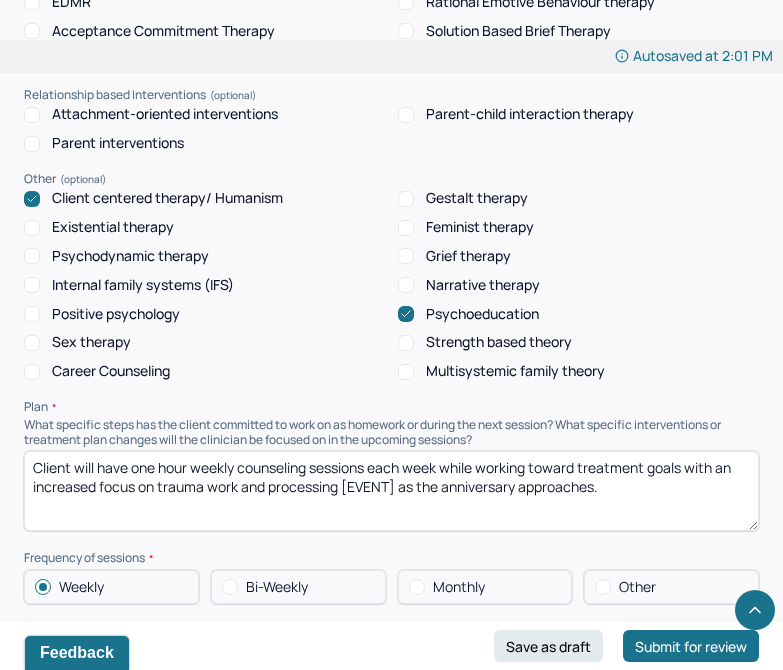 click on "Psychoeducation" at bounding box center [482, 314] 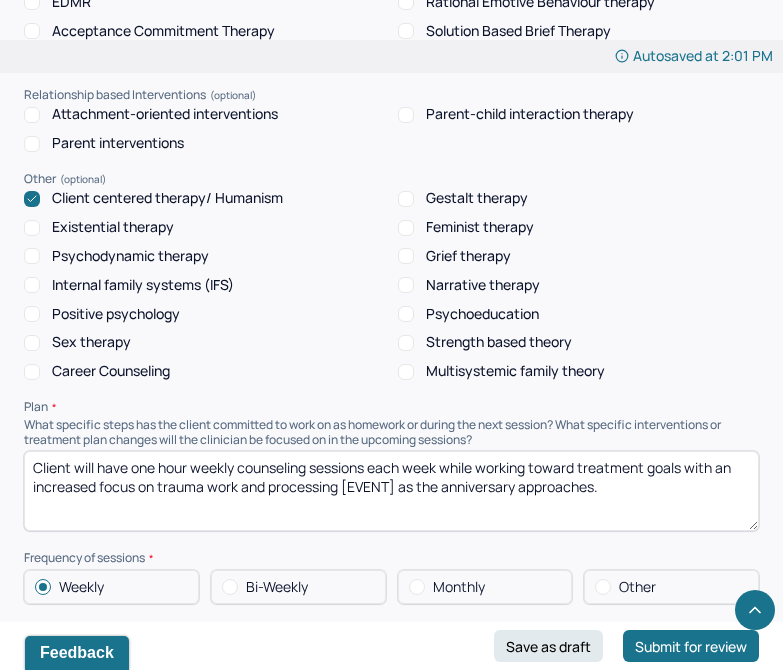 drag, startPoint x: 594, startPoint y: 504, endPoint x: 78, endPoint y: 473, distance: 516.93036 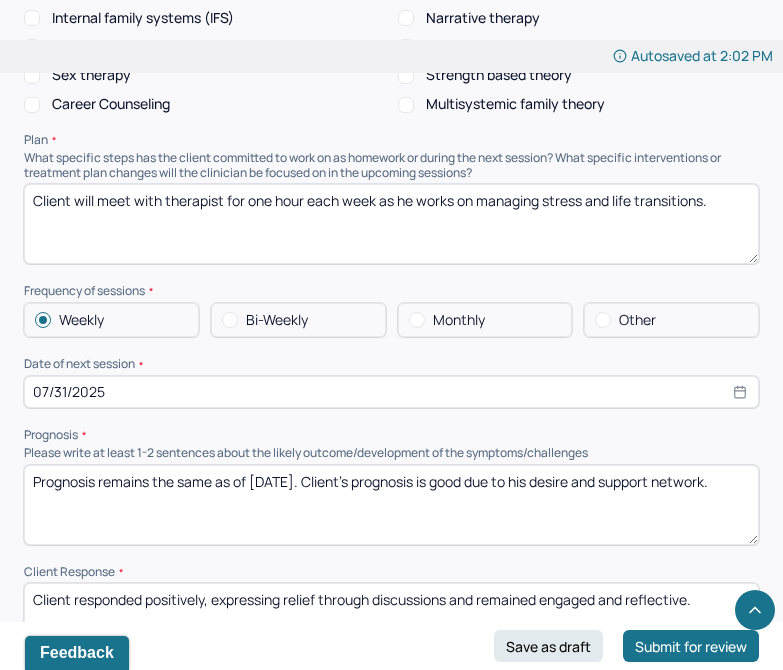 scroll, scrollTop: 2176, scrollLeft: 0, axis: vertical 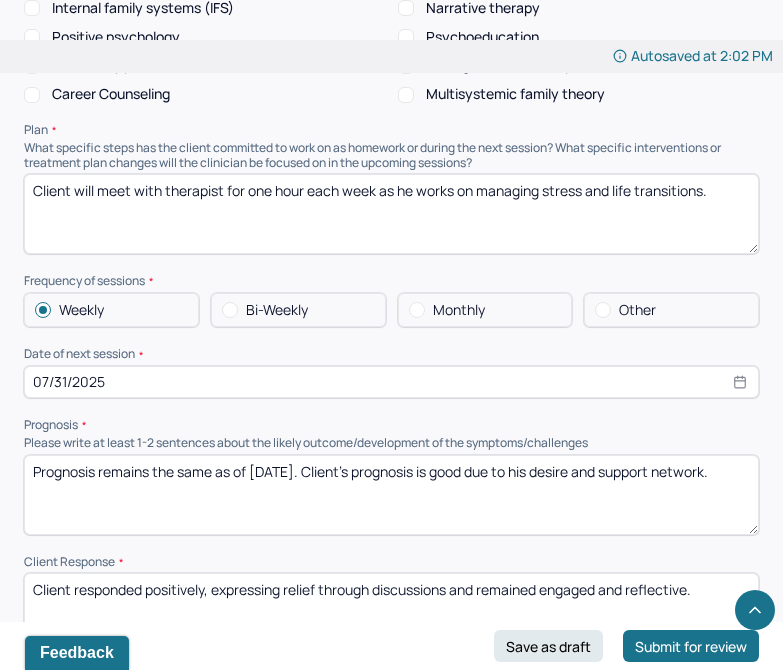 type on "Client will meet with therapist for one hour each week as he works on managing stress and life transitions." 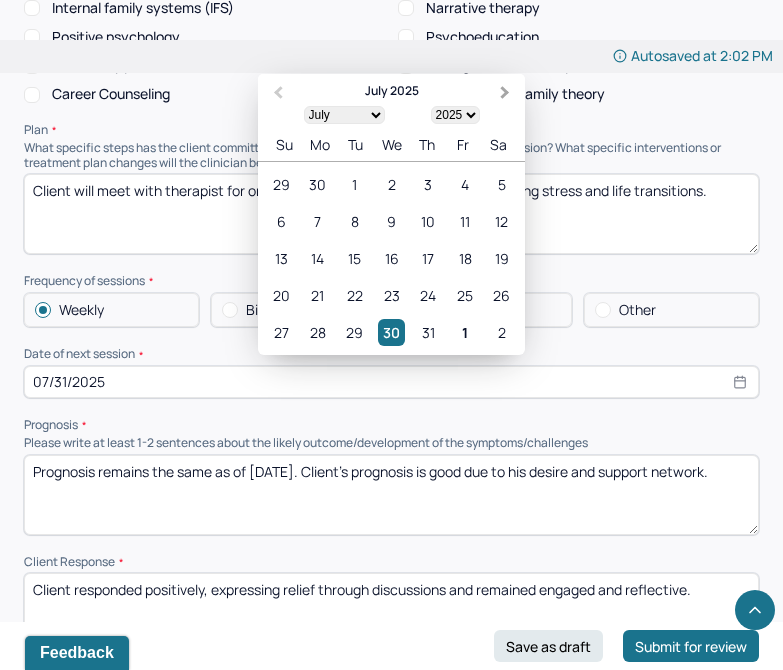 click on "Next Month" at bounding box center (507, 95) 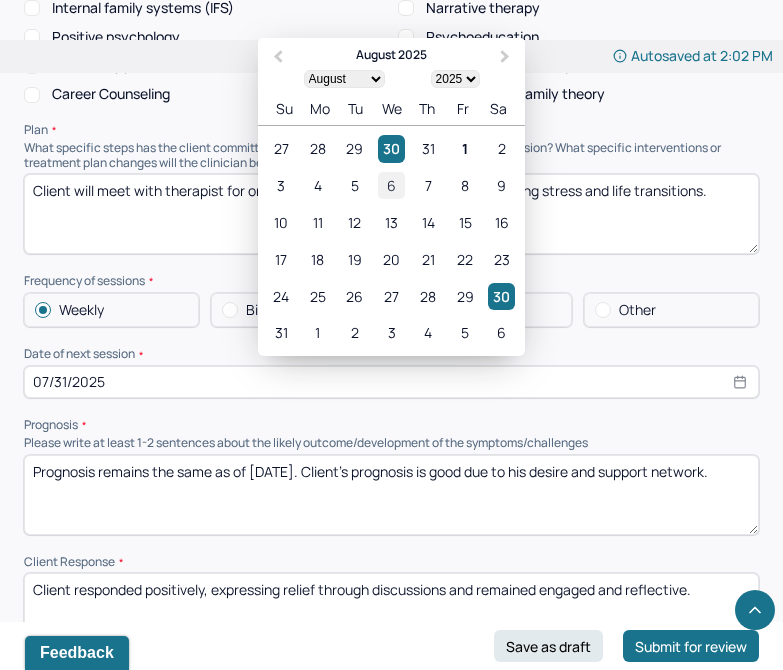 click on "6" at bounding box center (391, 185) 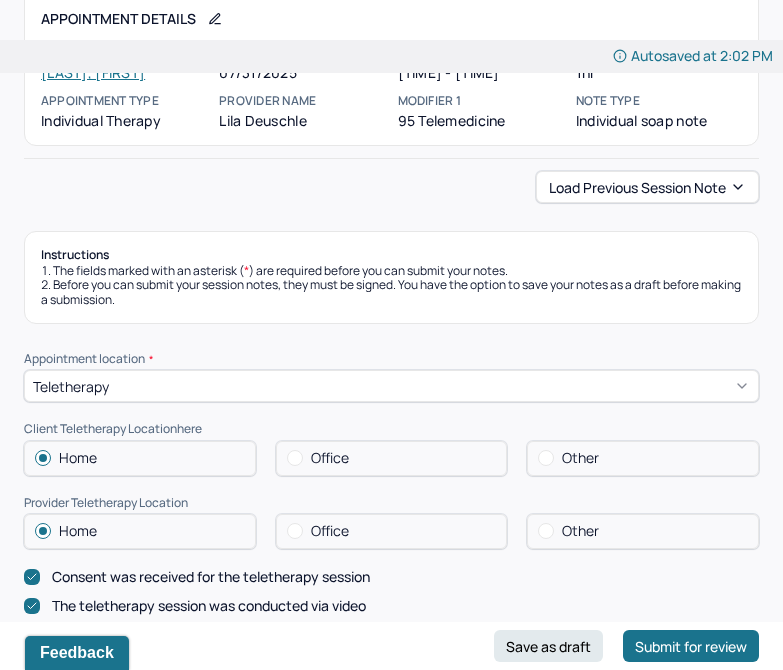 scroll, scrollTop: 0, scrollLeft: 0, axis: both 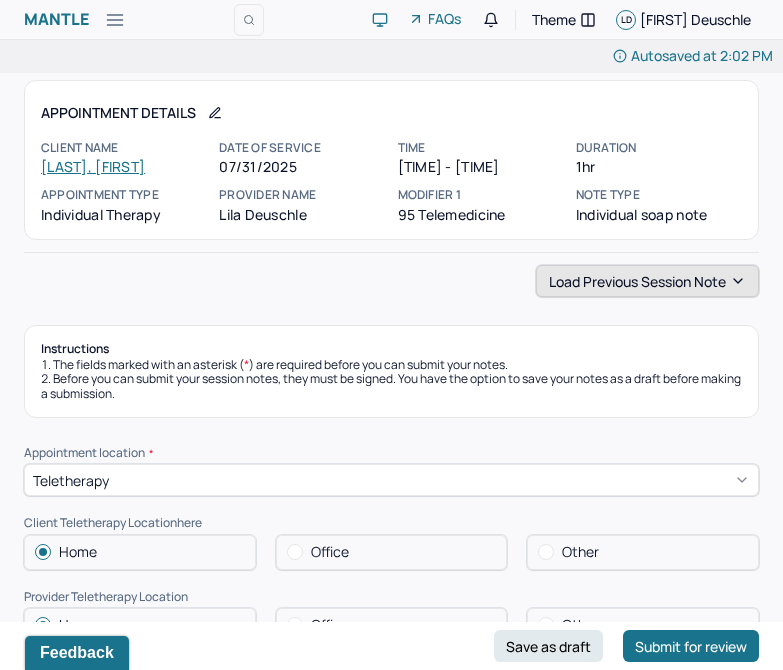 click on "Load previous session note" at bounding box center (647, 281) 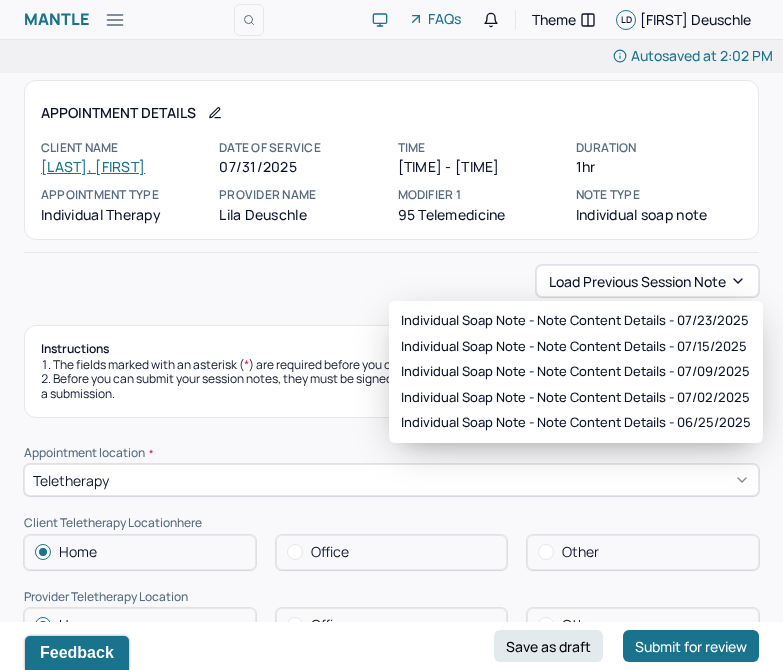 click on "Load previous session note" at bounding box center (391, 281) 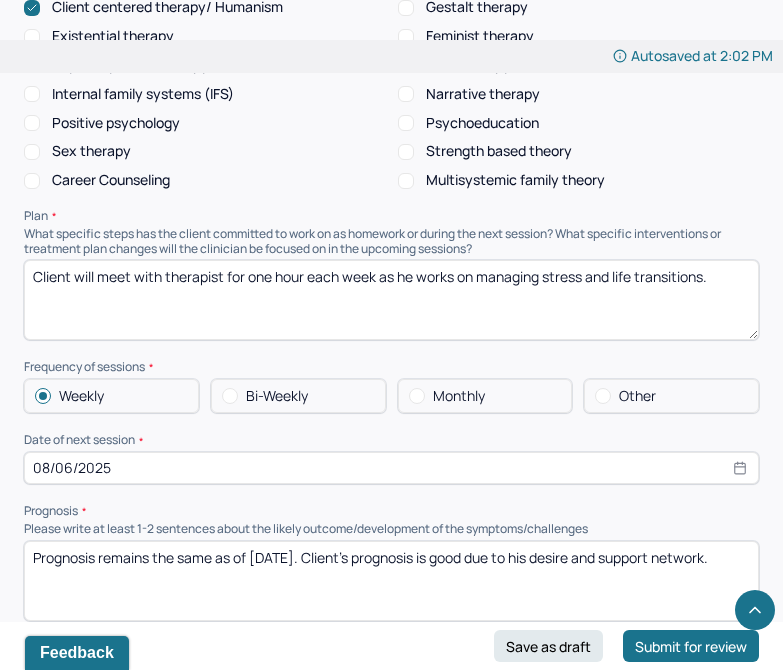 scroll, scrollTop: 2102, scrollLeft: 0, axis: vertical 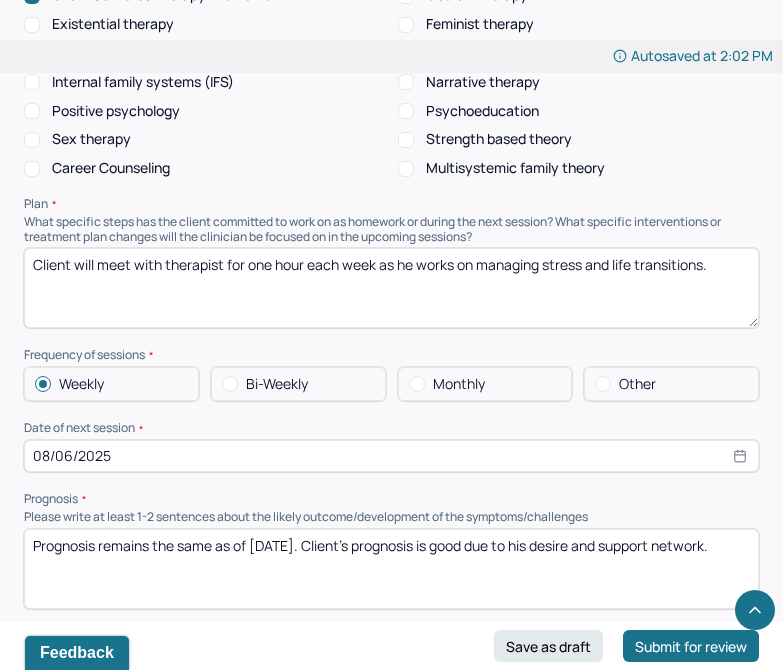 click on "Prognosis remains the same as of [DATE]. Client's prognosis is good due to his desire and support network." at bounding box center [391, 569] 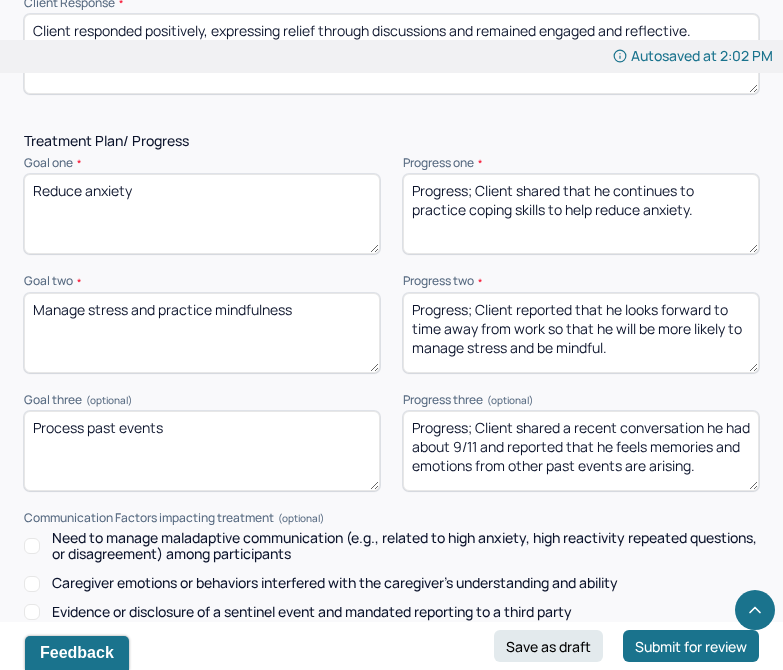 scroll, scrollTop: 2739, scrollLeft: 0, axis: vertical 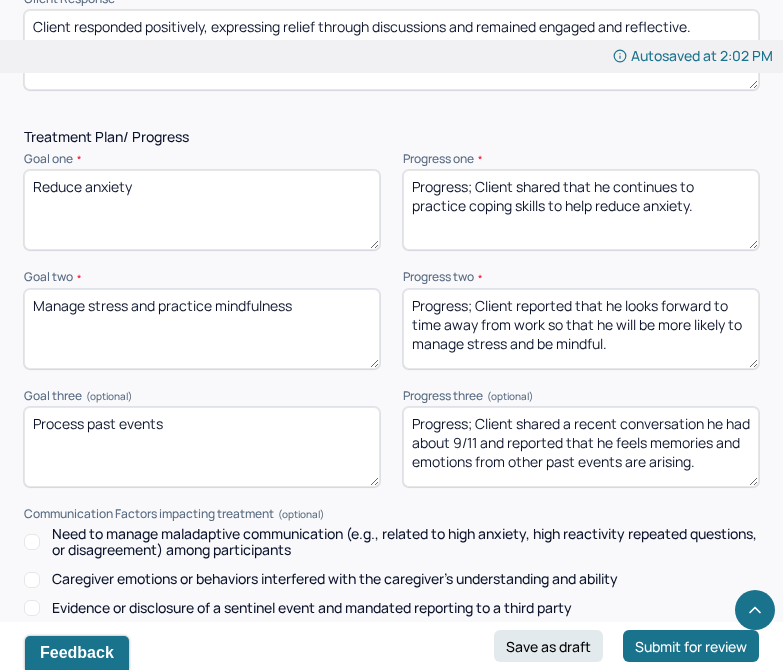 type on "Prognosis remains the same as of [DATE]. Client's prognosis is good due to his desire and support network." 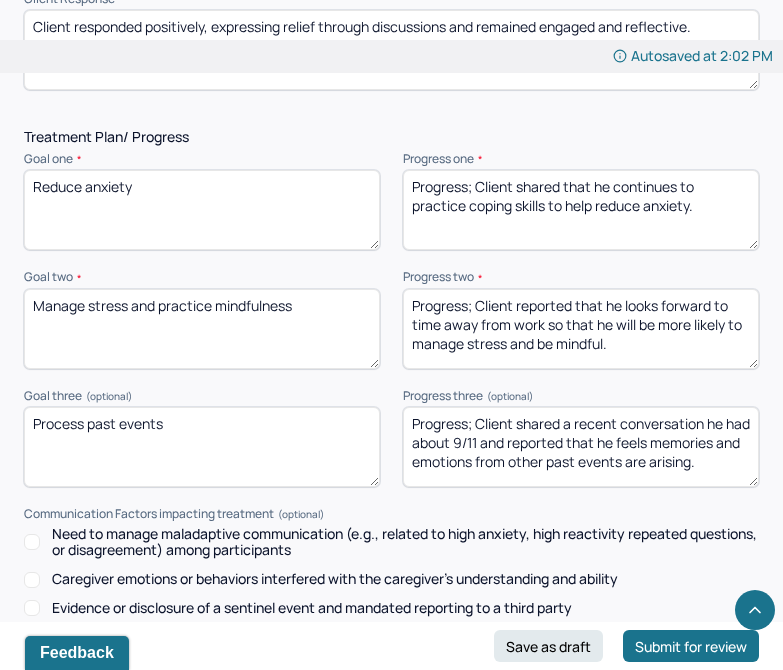 drag, startPoint x: 692, startPoint y: 211, endPoint x: 518, endPoint y: 188, distance: 175.51353 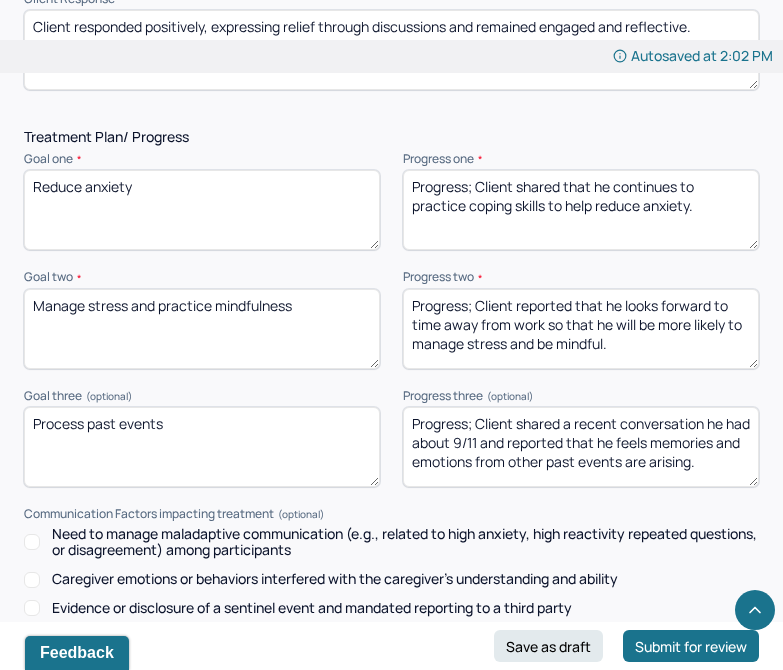 click on "Progress; Client shared that he continues to practice coping skills to help reduce anxiety." at bounding box center [581, 210] 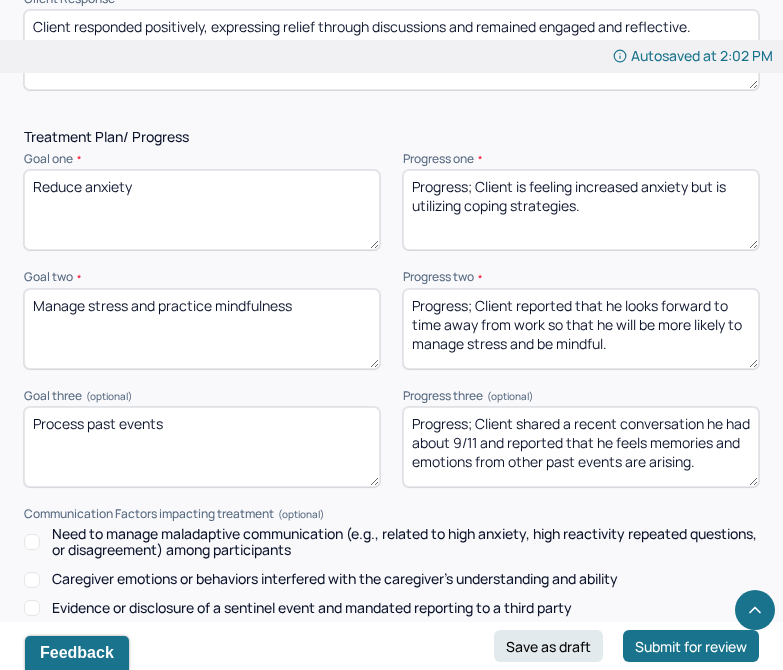 type on "Progress; Client is feeling increased anxiety but is utilizing coping strategies." 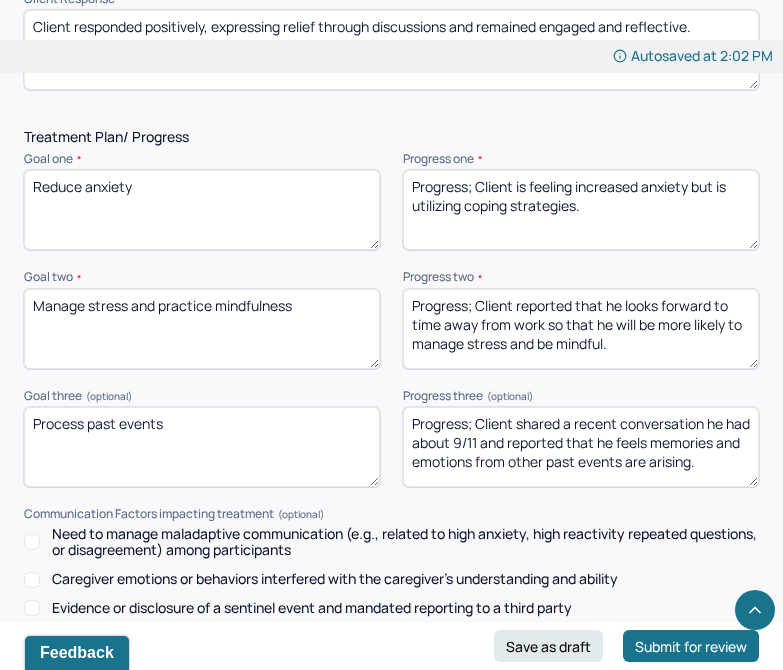 drag, startPoint x: 623, startPoint y: 350, endPoint x: 519, endPoint y: 311, distance: 111.07205 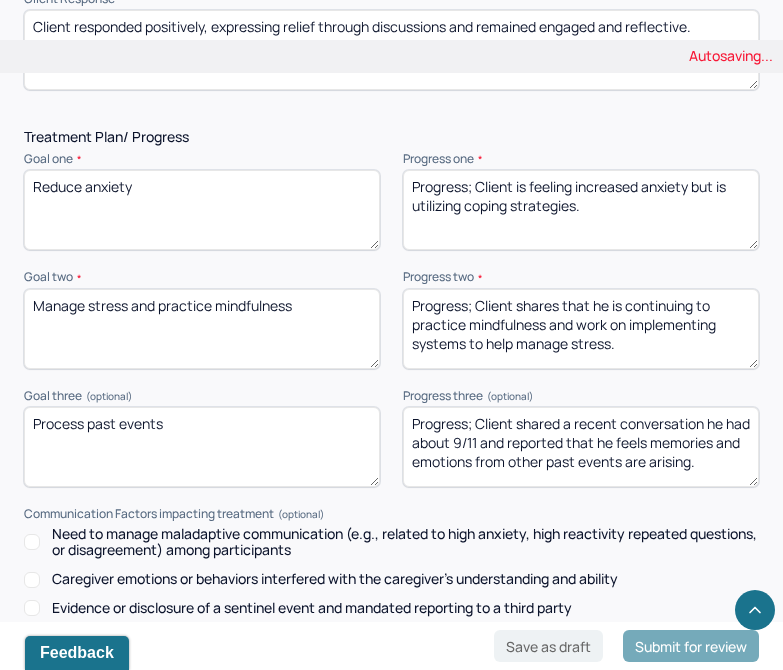 type on "Progress; Client shares that he is continuing to practice mindfulness and work on implementing systems to help manage stress." 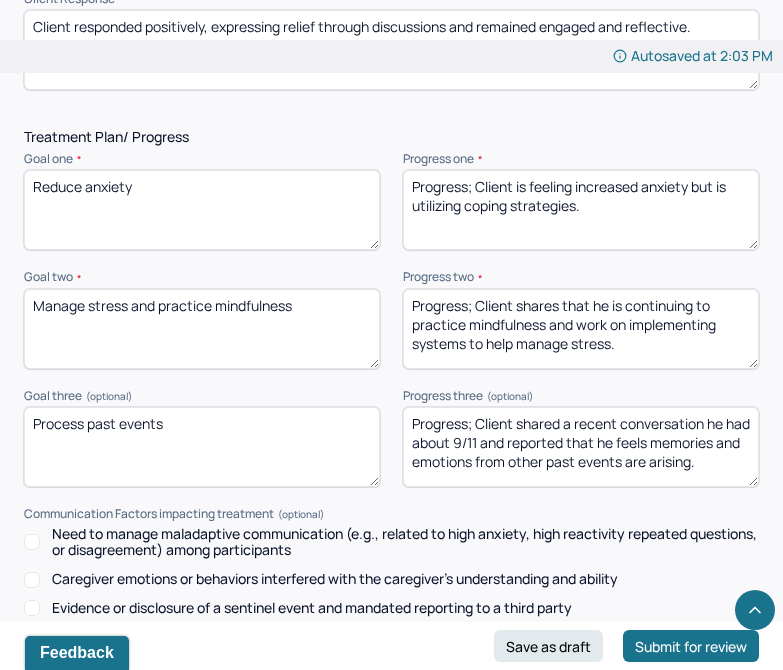 drag, startPoint x: 713, startPoint y: 470, endPoint x: 500, endPoint y: 424, distance: 217.91054 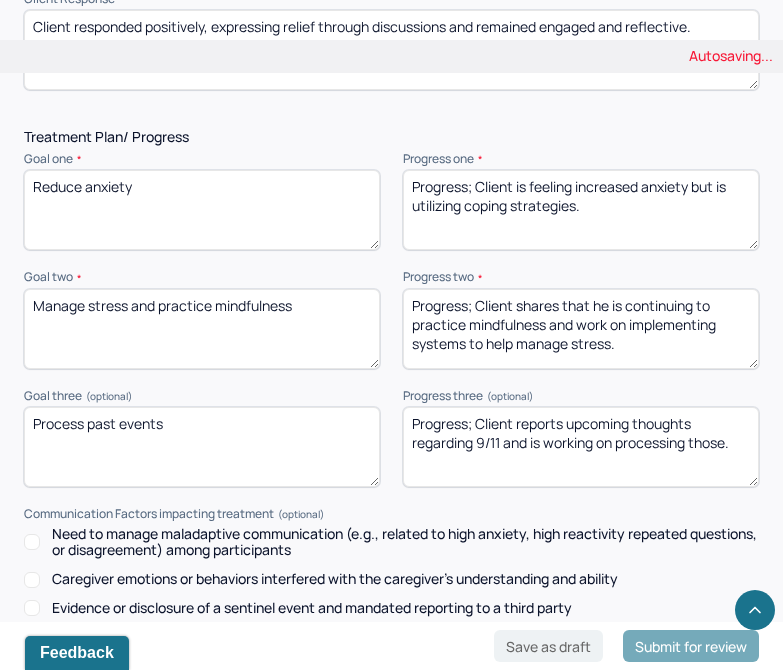 scroll, scrollTop: 3149, scrollLeft: 0, axis: vertical 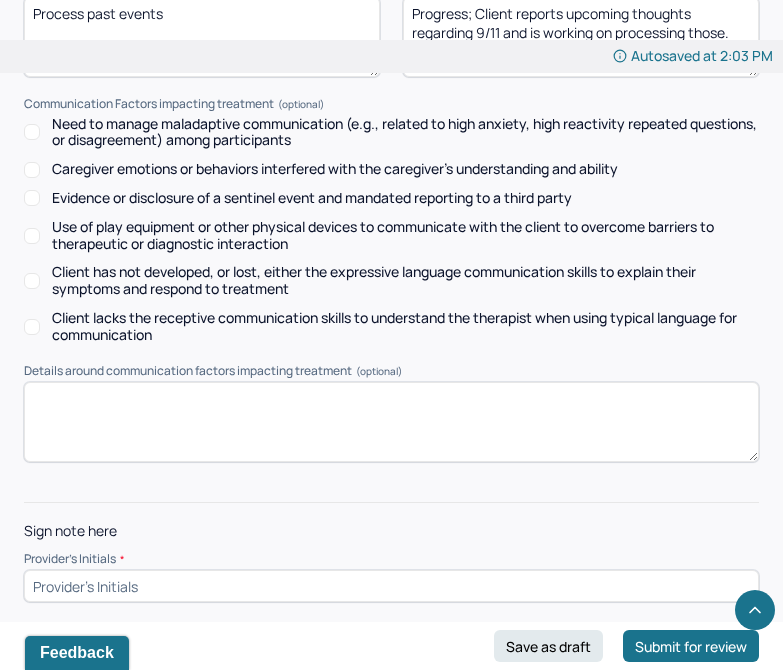 type on "Progress; Client reports upcoming thoughts regarding 9/11 and is working on processing those." 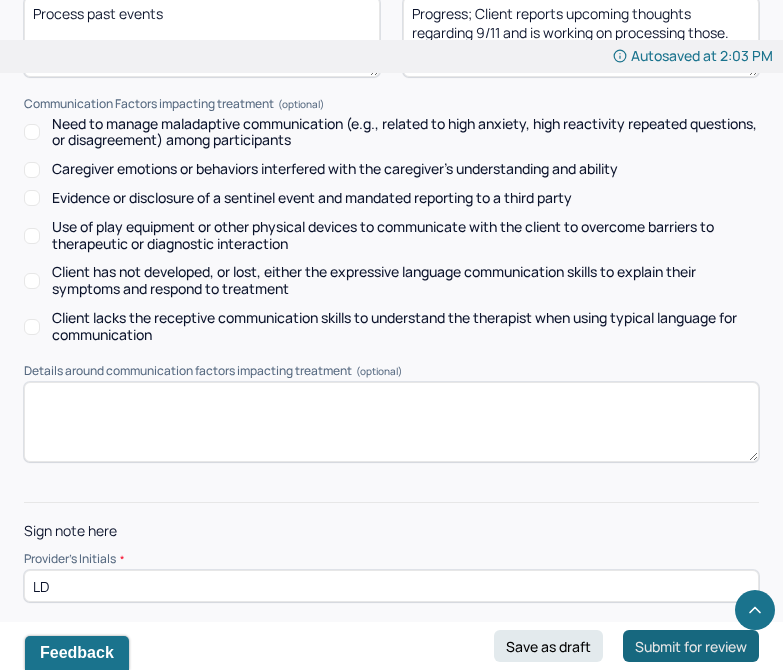 type on "LD" 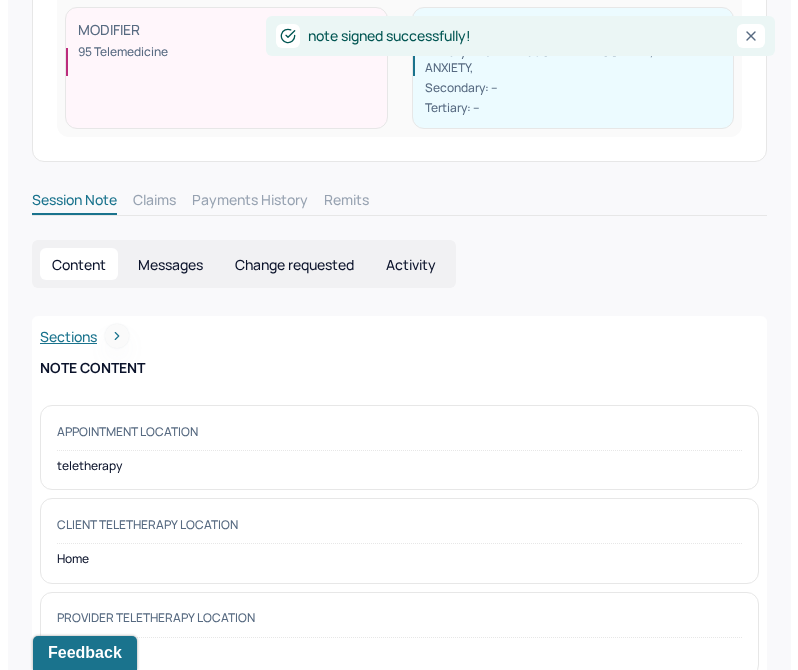 scroll, scrollTop: 0, scrollLeft: 0, axis: both 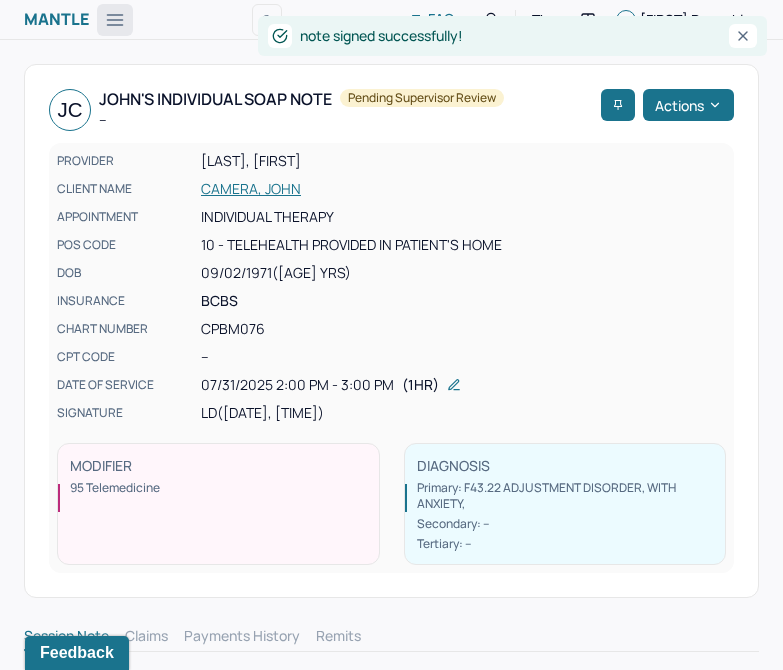 click 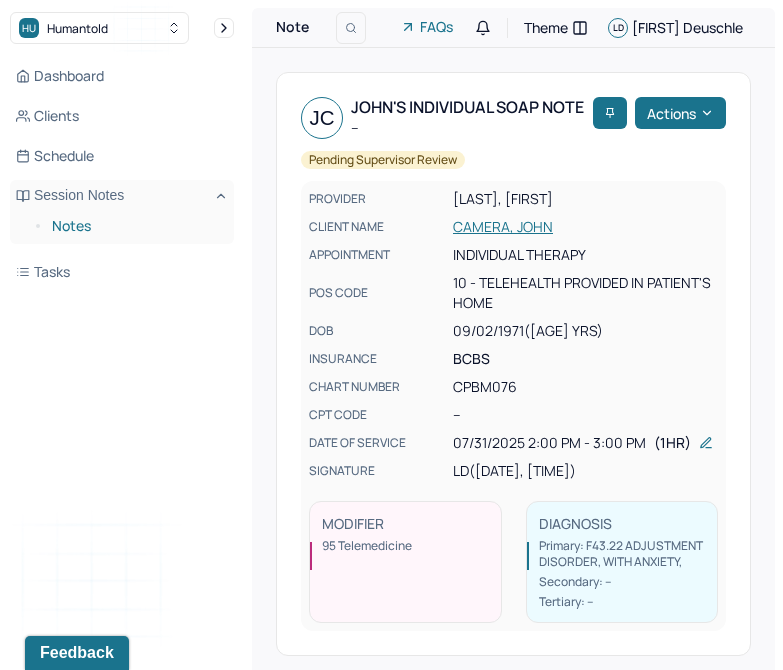 click on "Notes" at bounding box center (135, 226) 